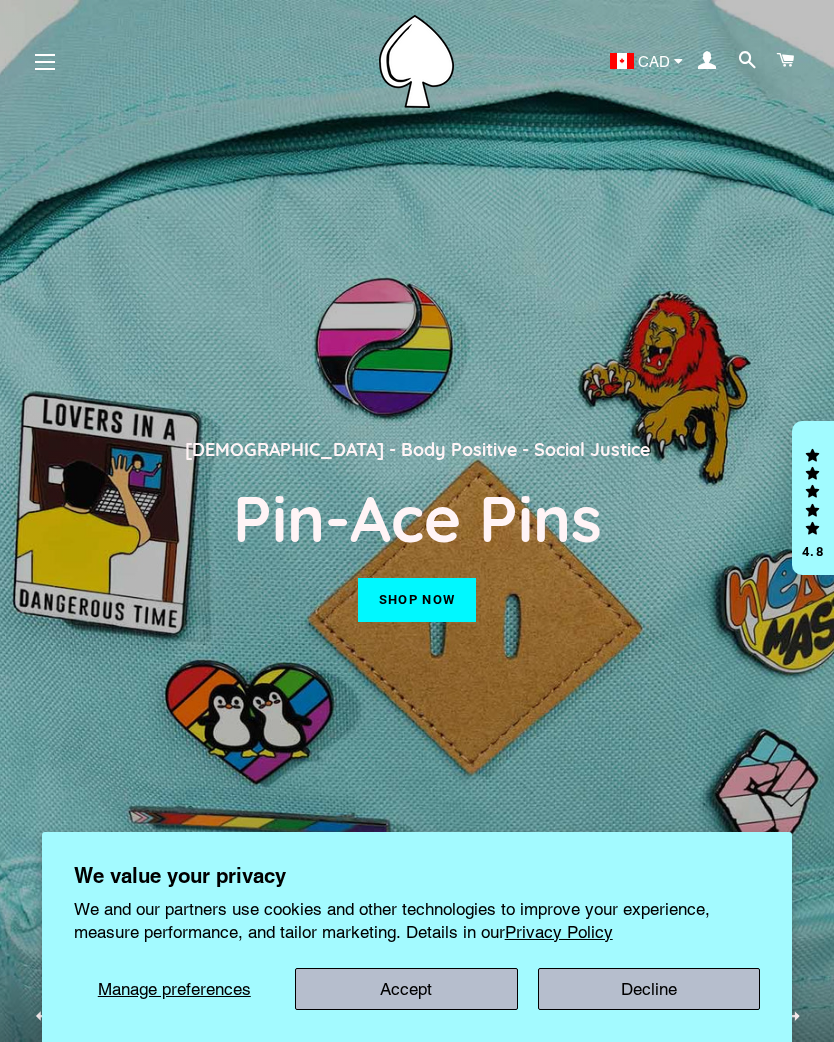 scroll, scrollTop: 0, scrollLeft: 0, axis: both 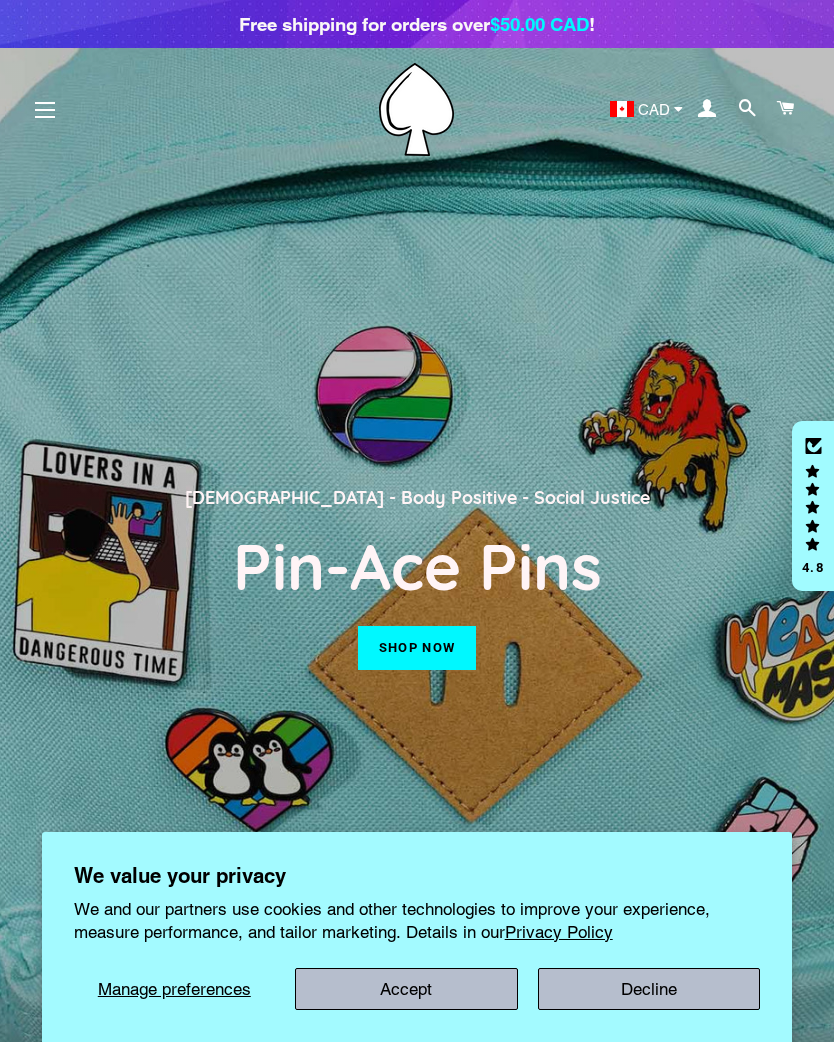click on "Accept" at bounding box center [406, 989] 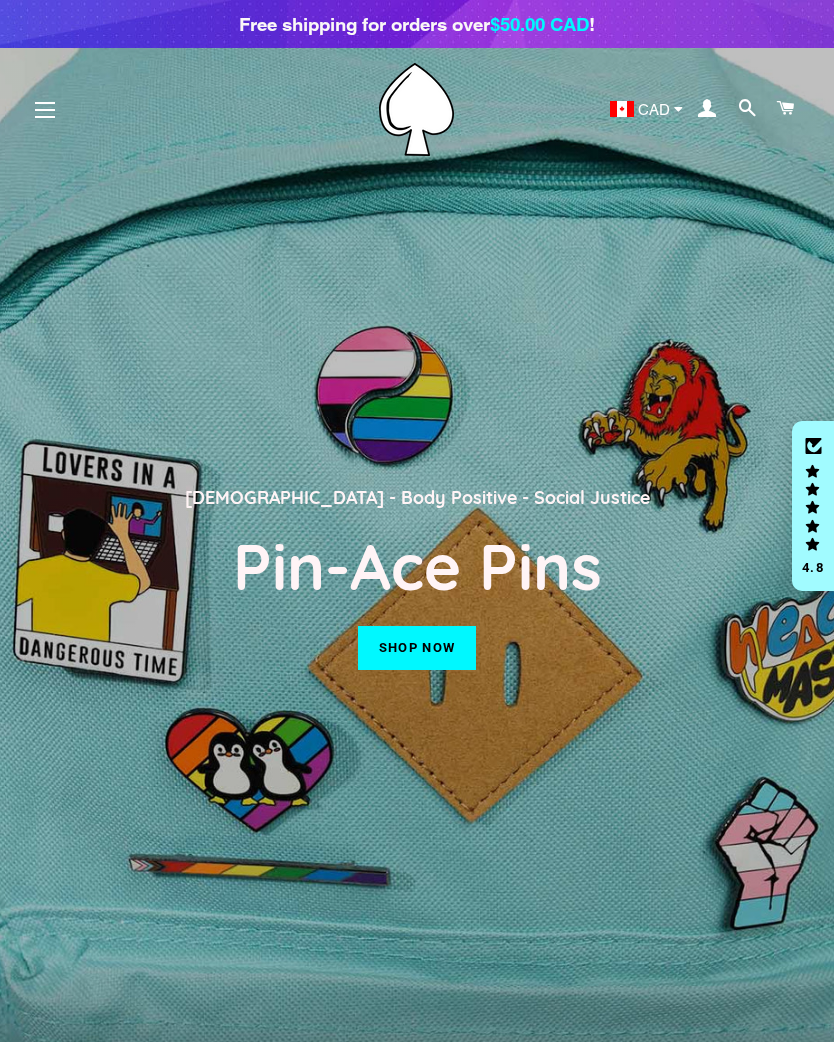 click on "Shop now" at bounding box center [417, 648] 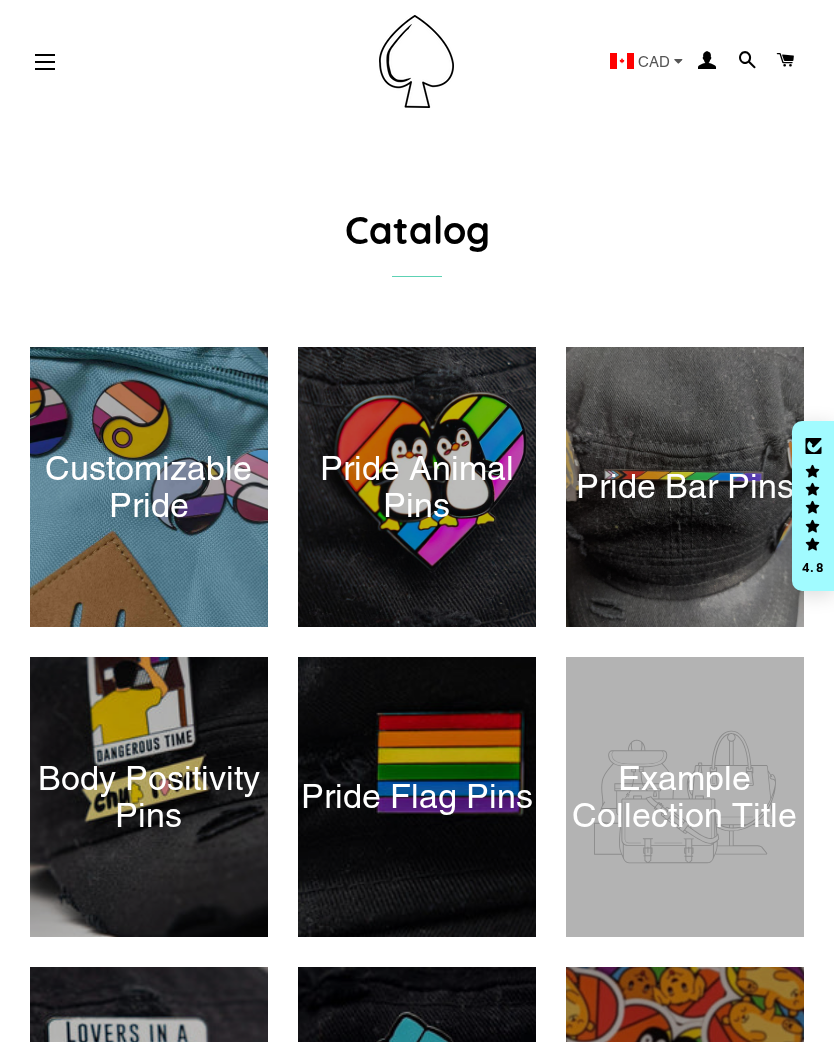 scroll, scrollTop: 0, scrollLeft: 0, axis: both 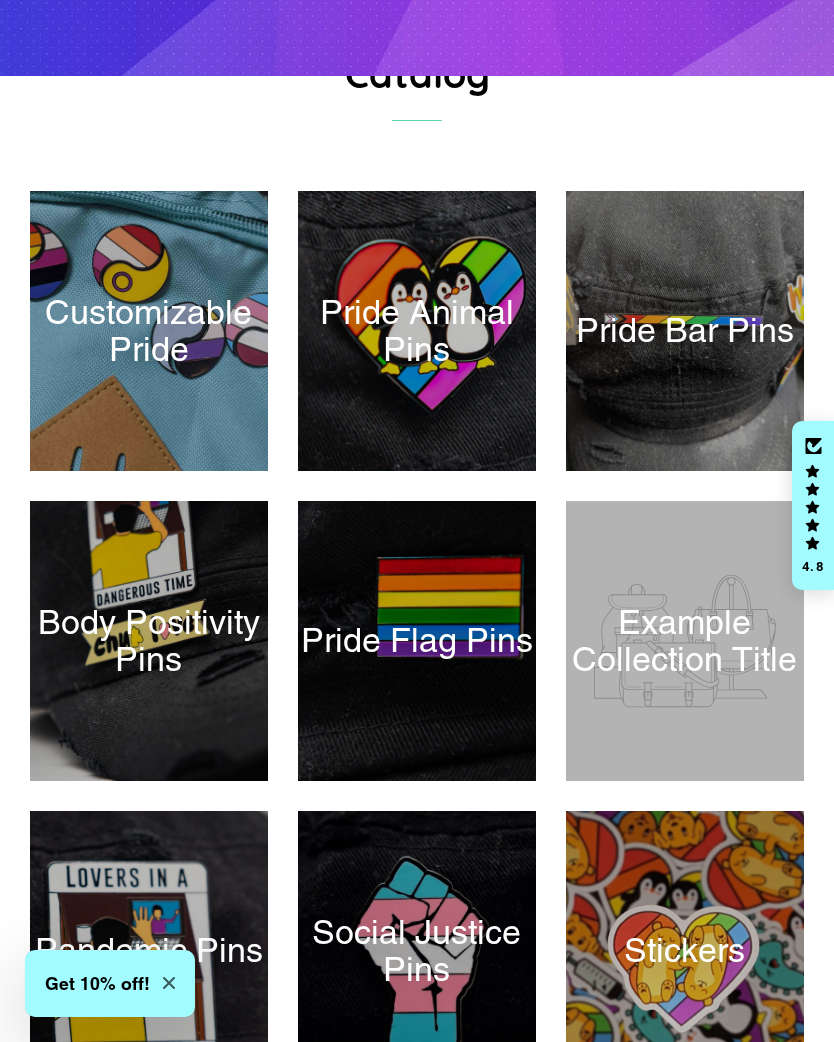 click at bounding box center [149, 641] 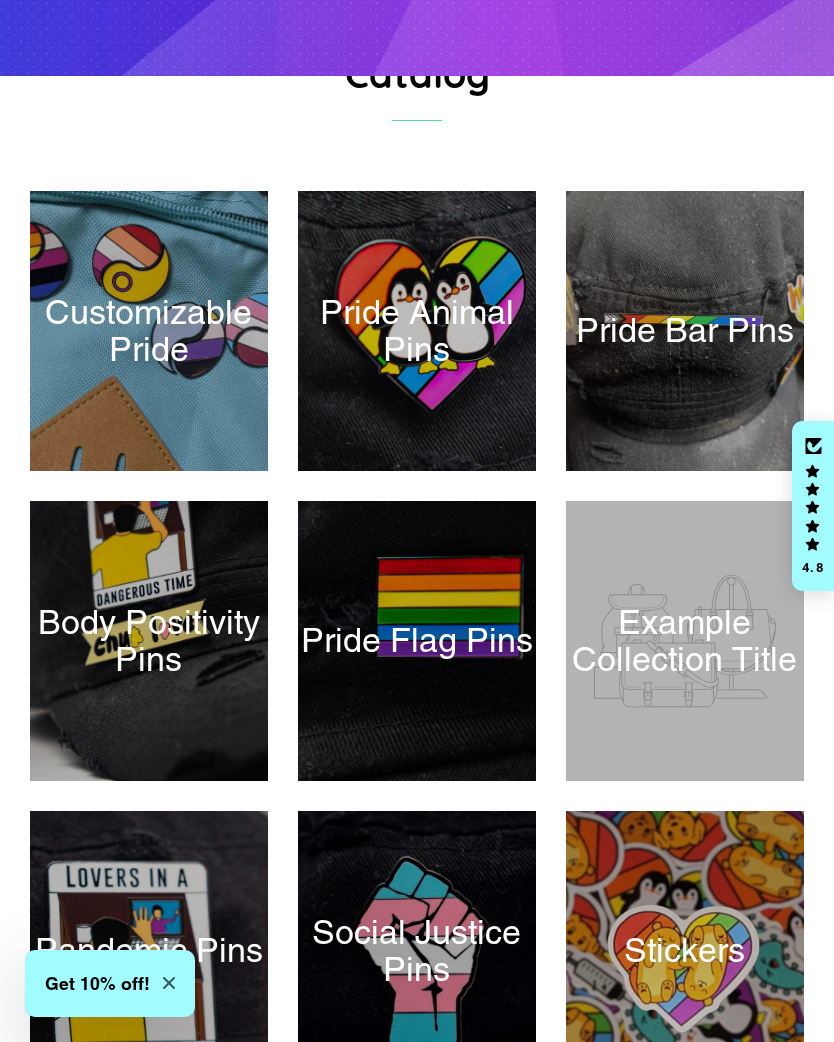 scroll, scrollTop: 204, scrollLeft: 0, axis: vertical 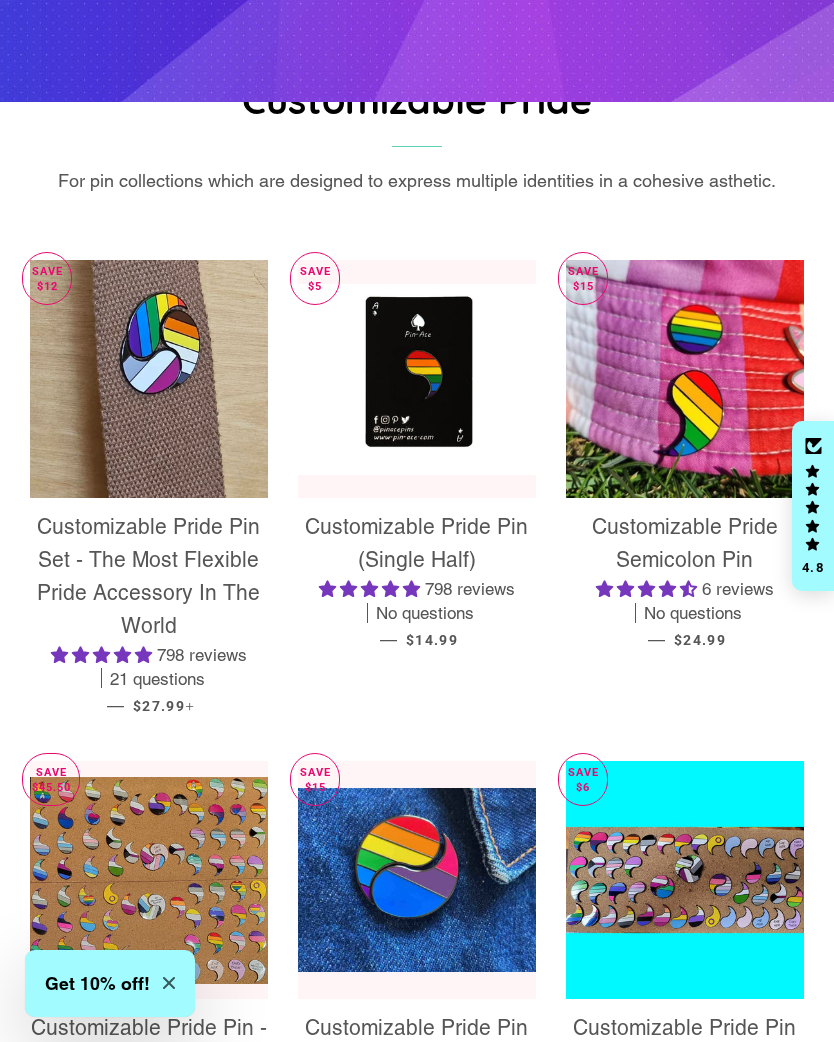 click at bounding box center (417, 379) 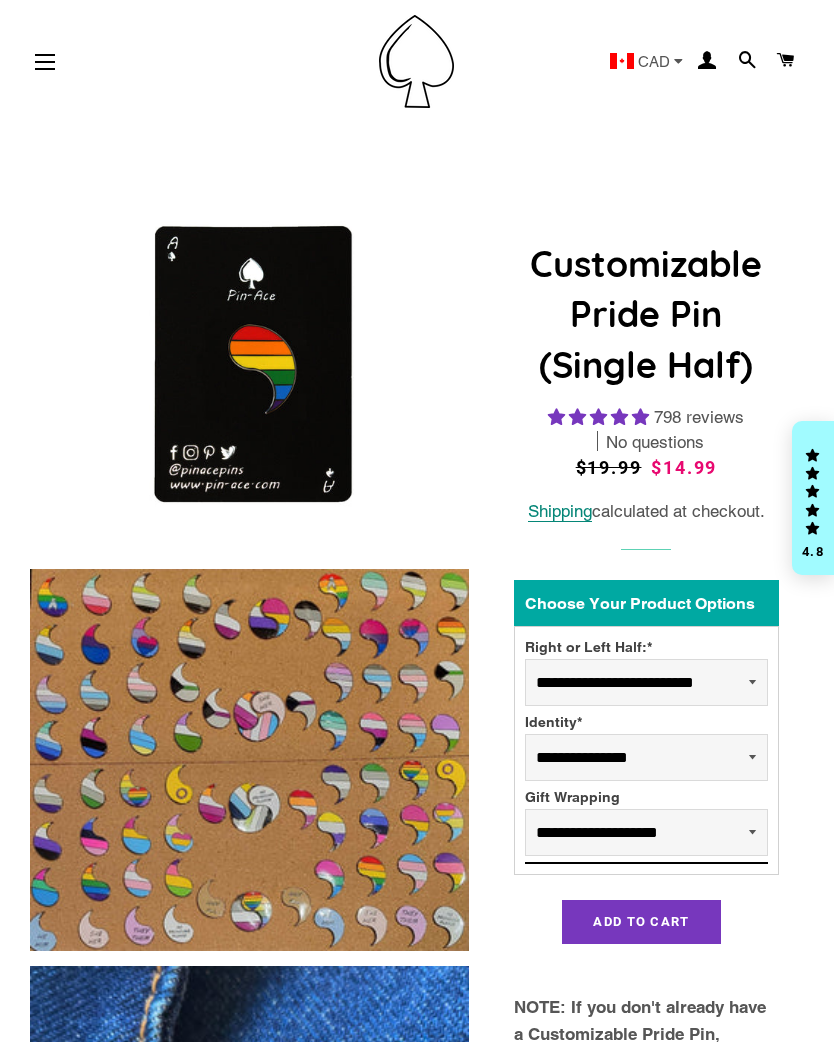 scroll, scrollTop: 0, scrollLeft: 0, axis: both 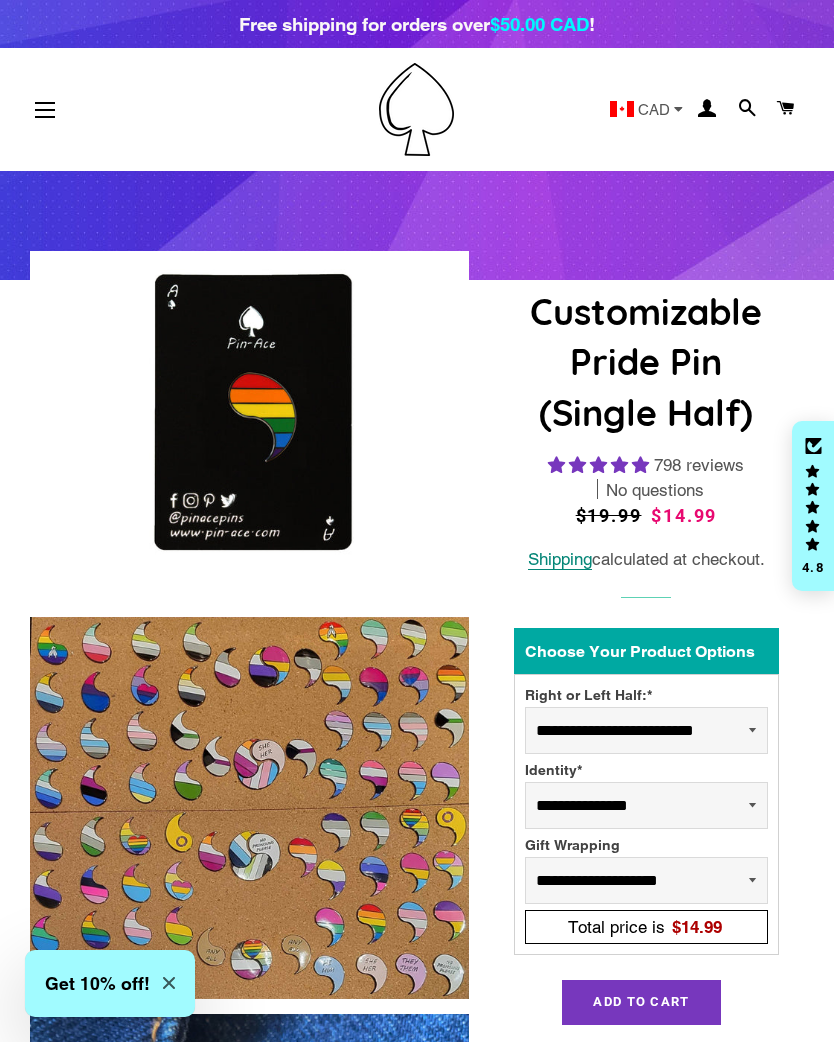click on "**********" at bounding box center (646, 730) 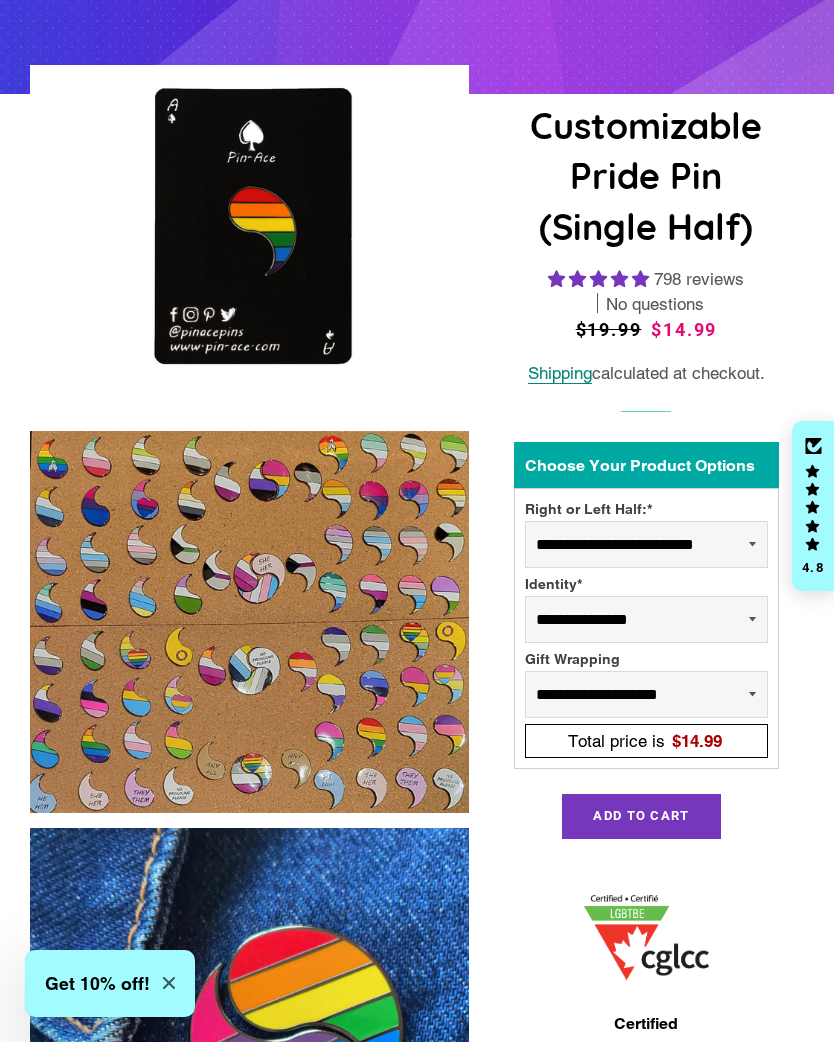 scroll, scrollTop: 183, scrollLeft: 0, axis: vertical 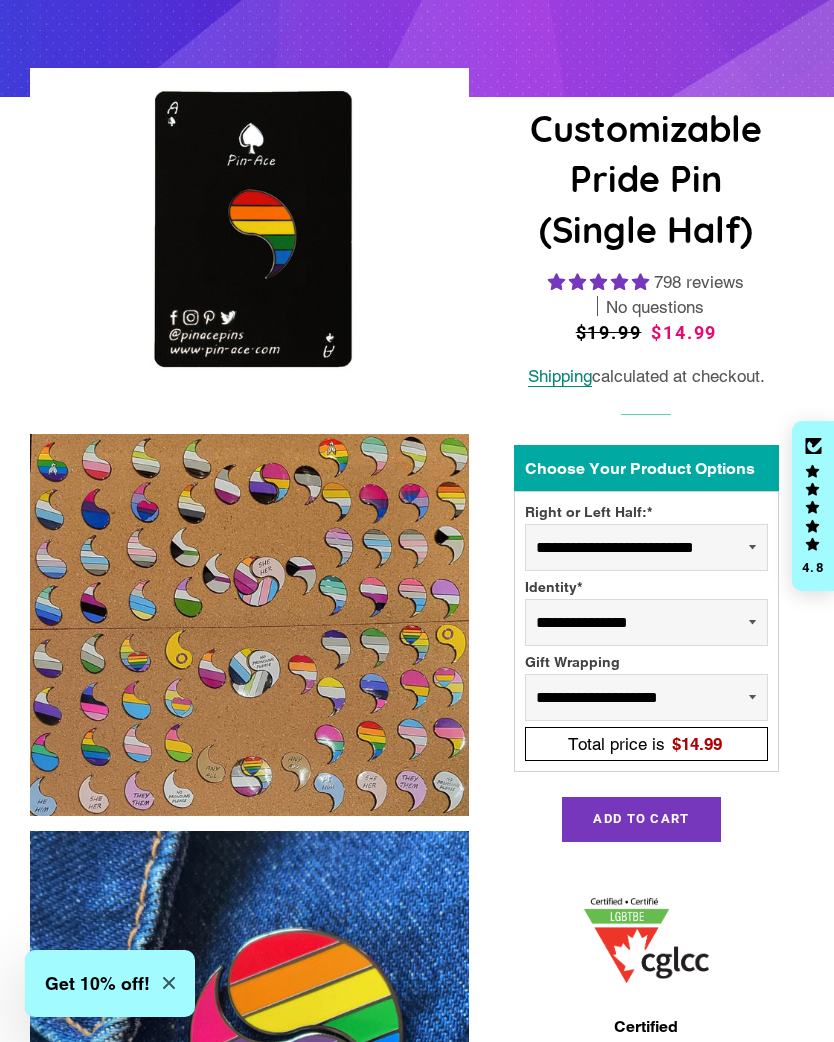 click on "**********" at bounding box center [646, 547] 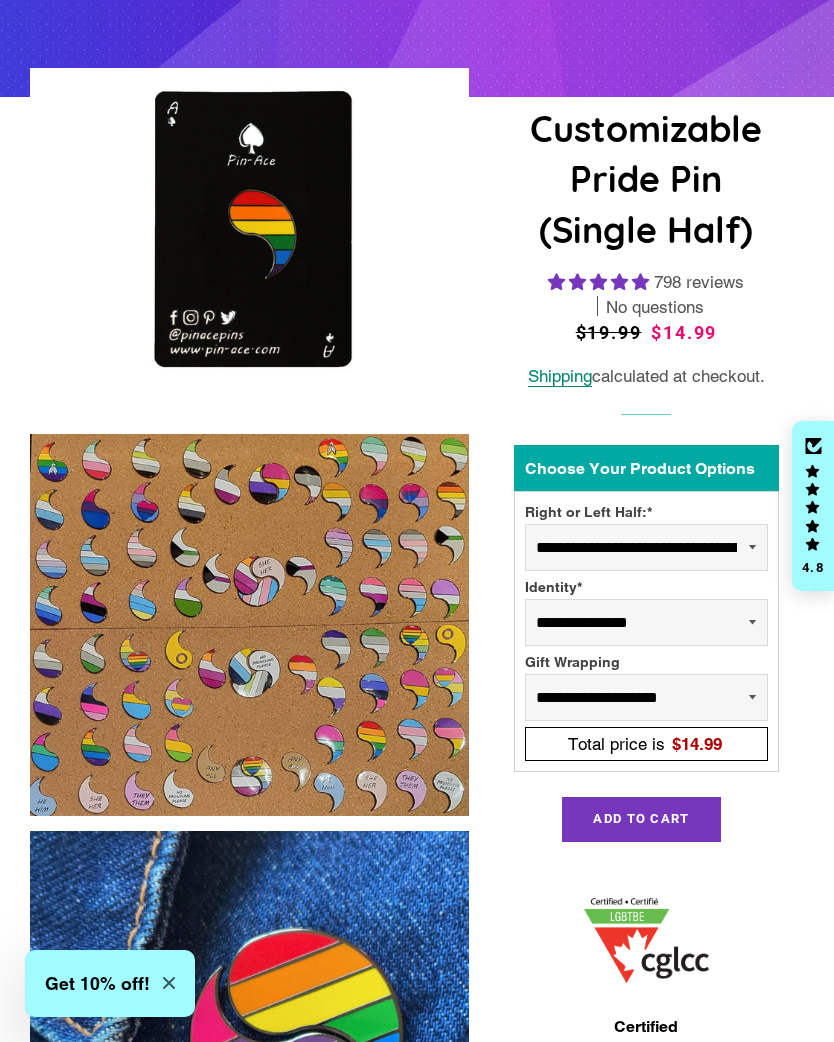 click on "**********" at bounding box center (646, 622) 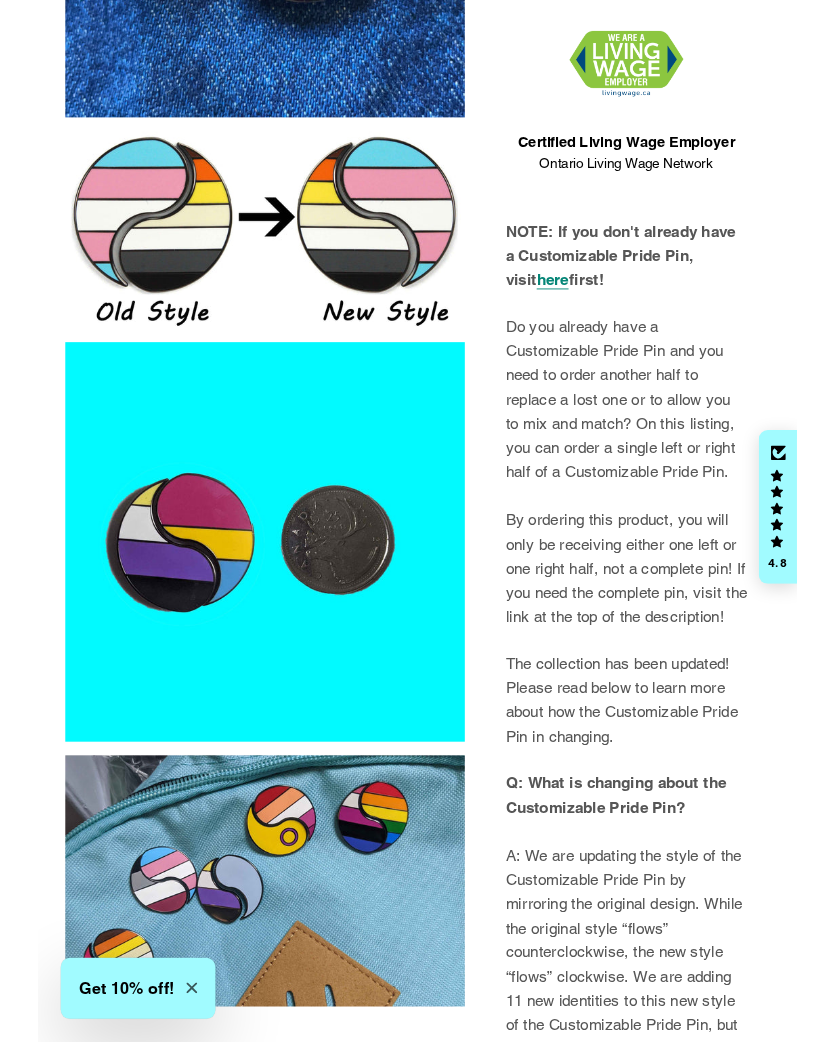 scroll, scrollTop: 1385, scrollLeft: 0, axis: vertical 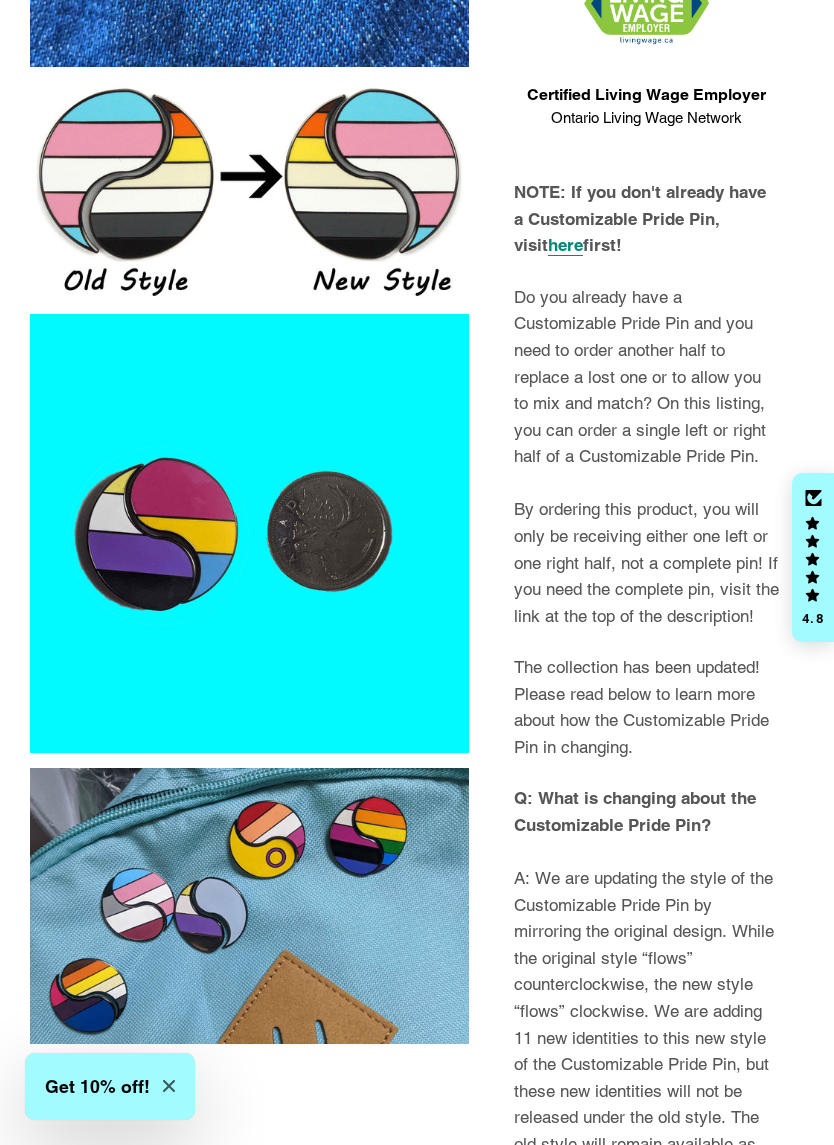 click on "here" at bounding box center (565, 245) 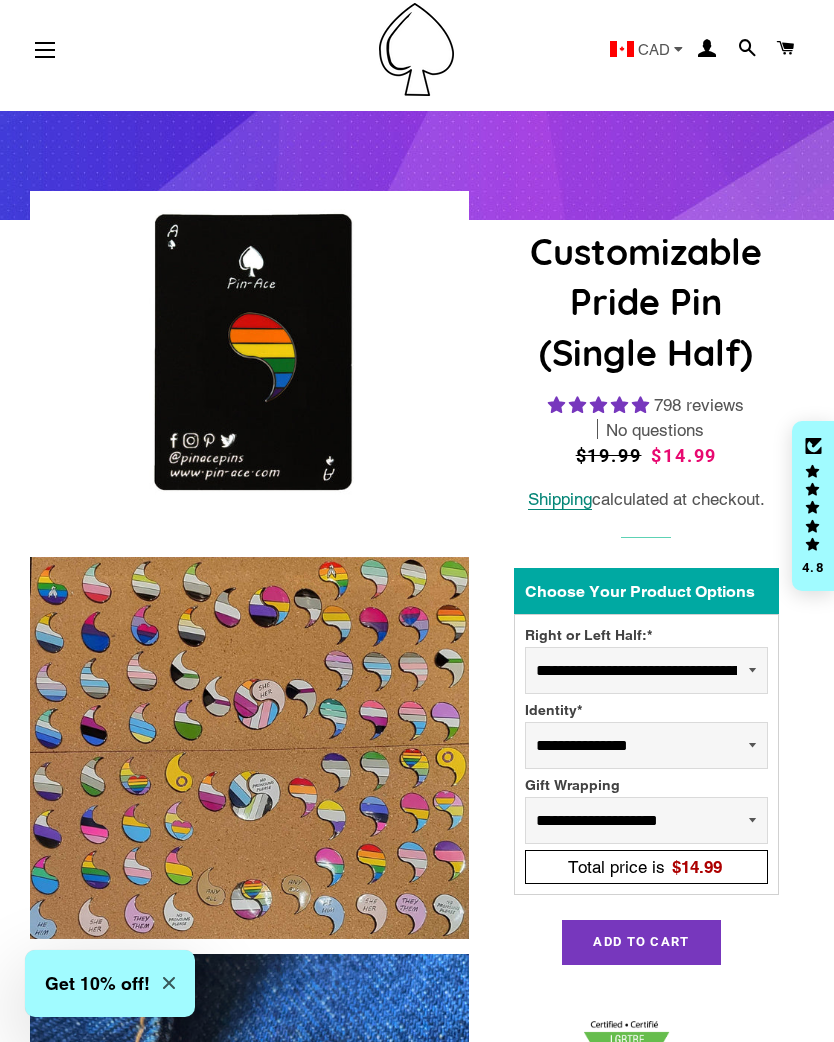scroll, scrollTop: 0, scrollLeft: 0, axis: both 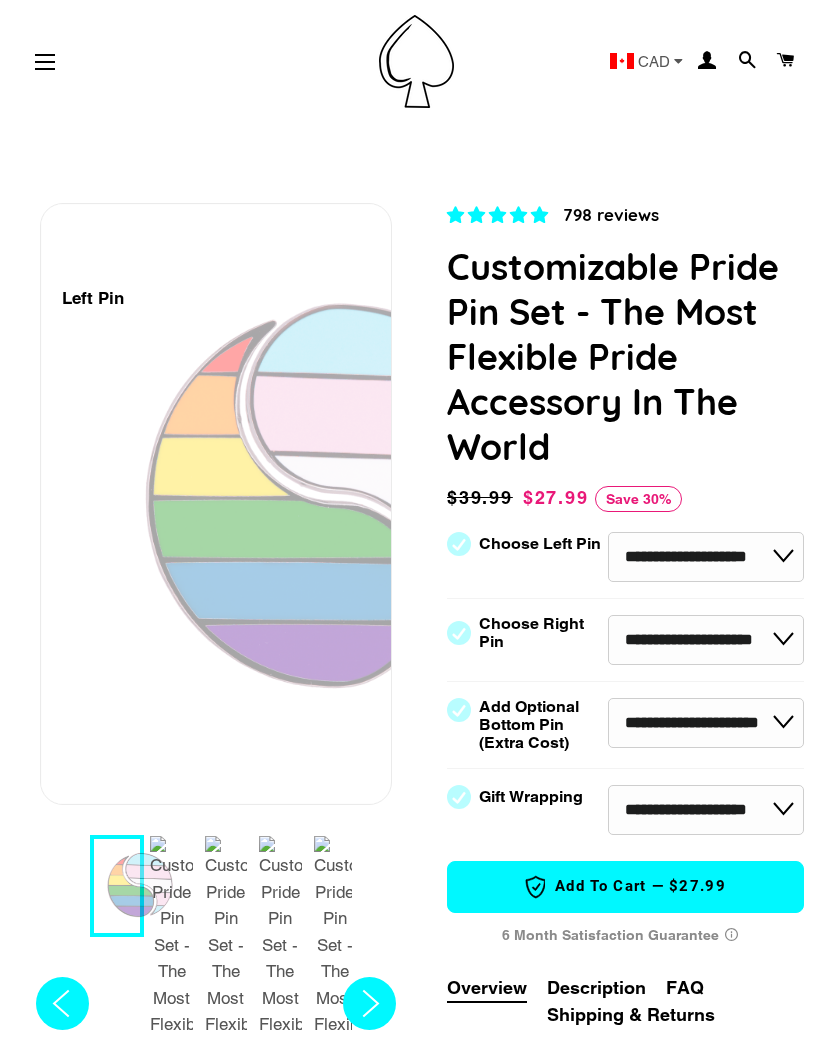 select on "**********" 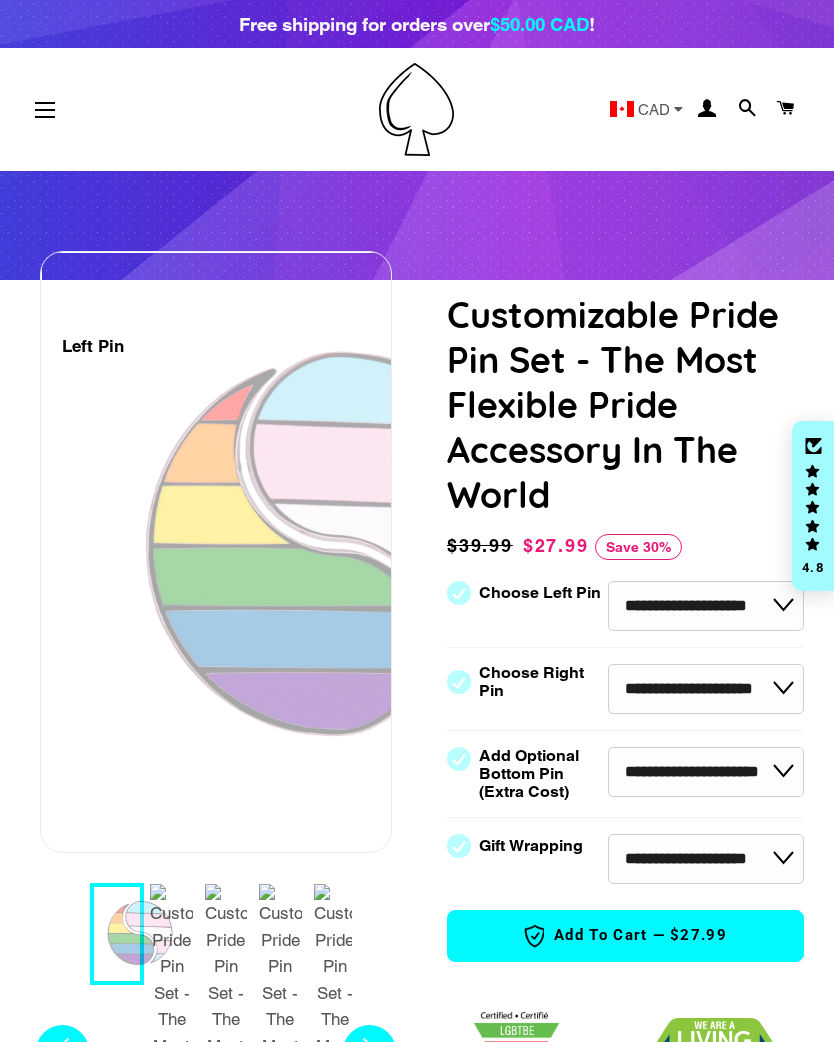 scroll, scrollTop: 0, scrollLeft: 0, axis: both 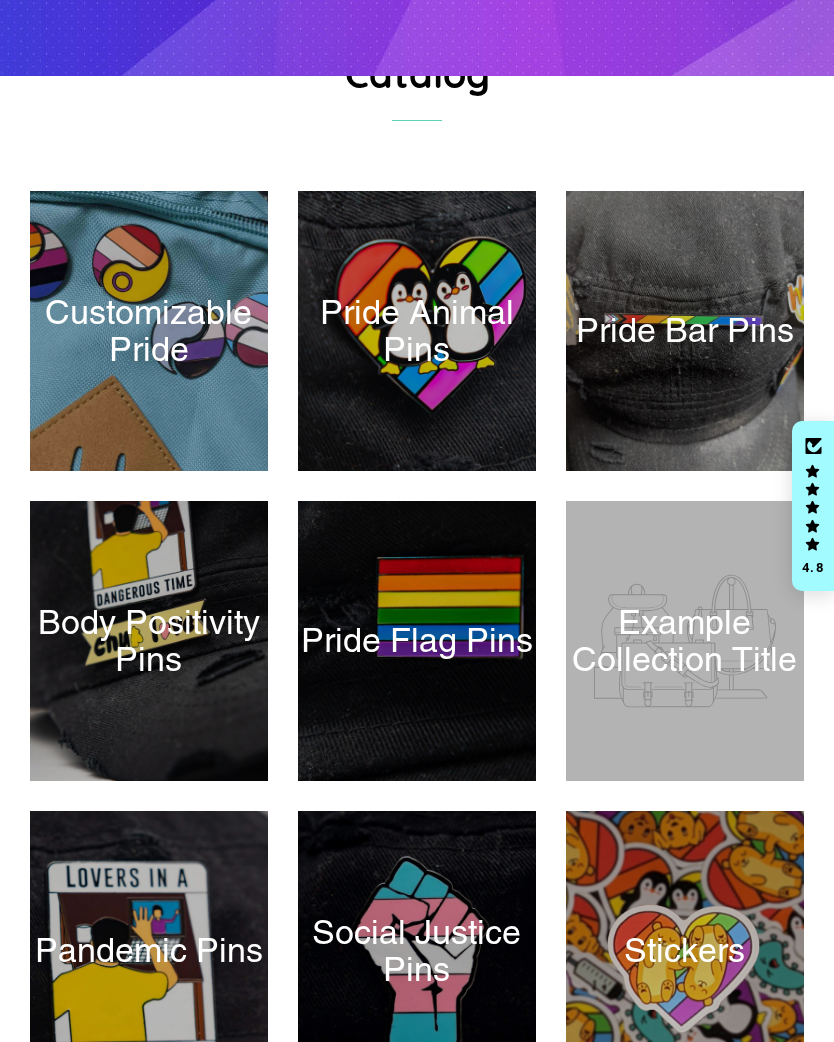 click at bounding box center (685, 331) 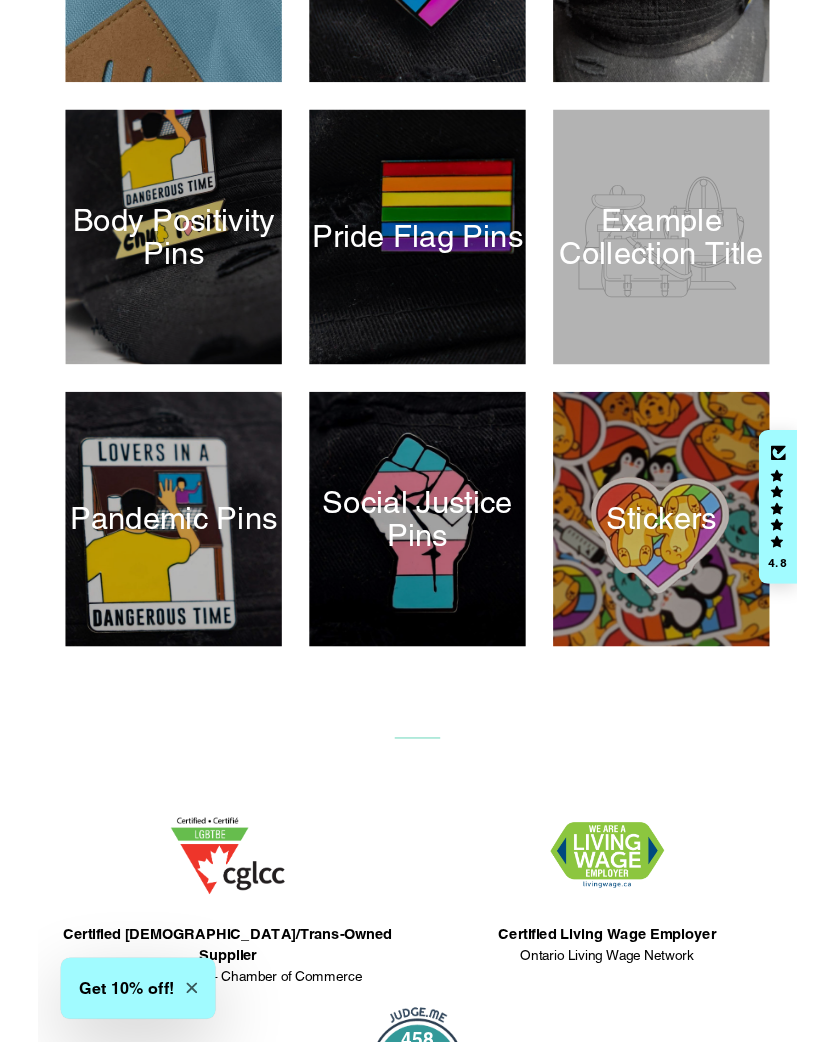 scroll, scrollTop: 585, scrollLeft: 0, axis: vertical 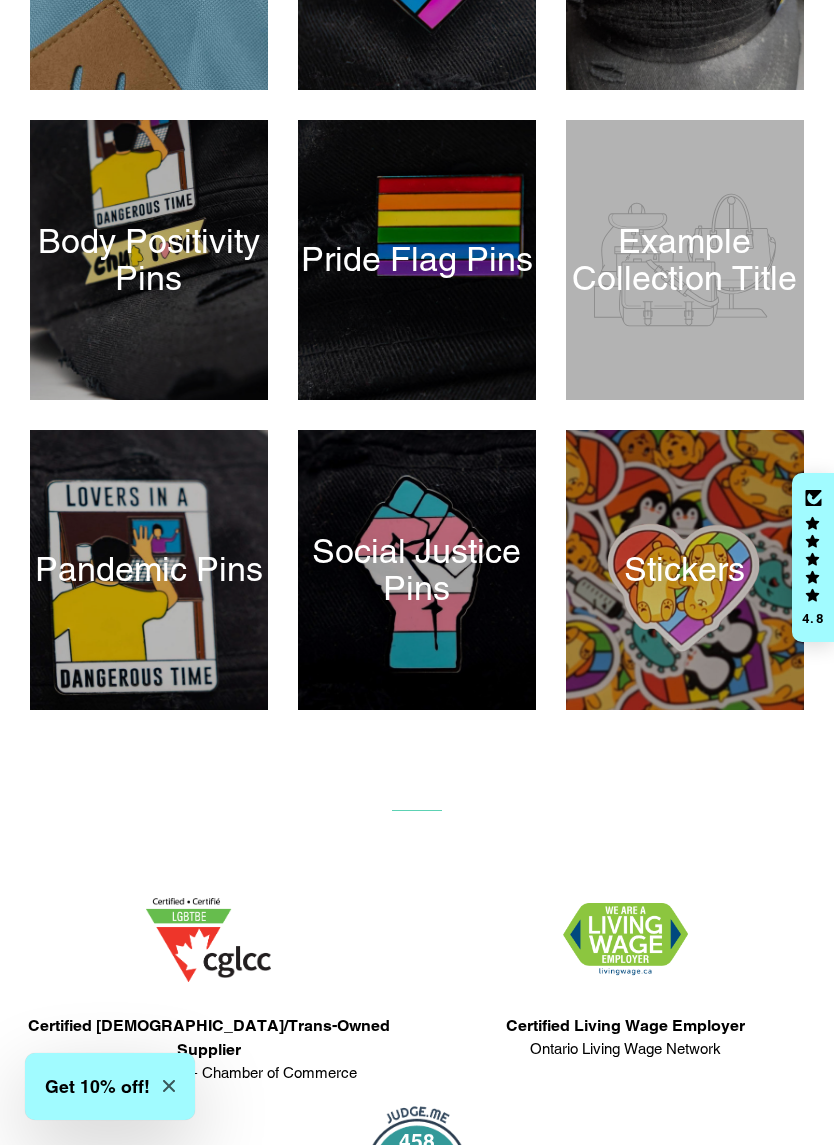 click at bounding box center [417, 570] 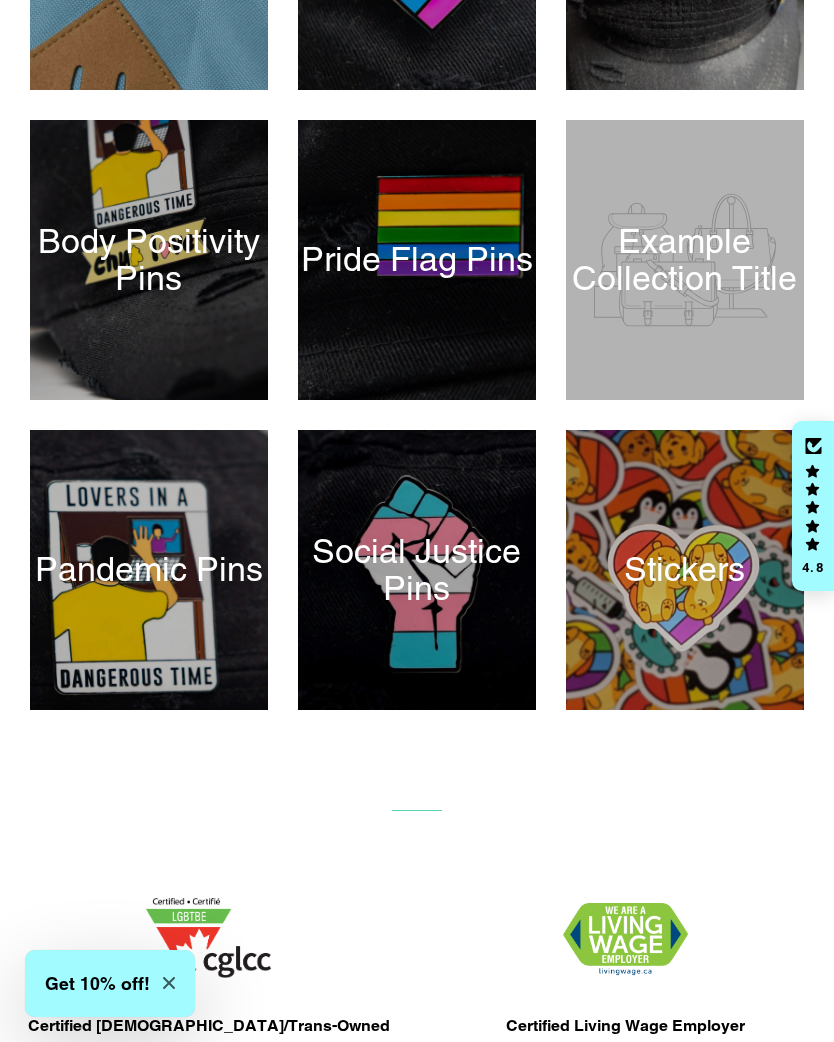 click at bounding box center (685, 570) 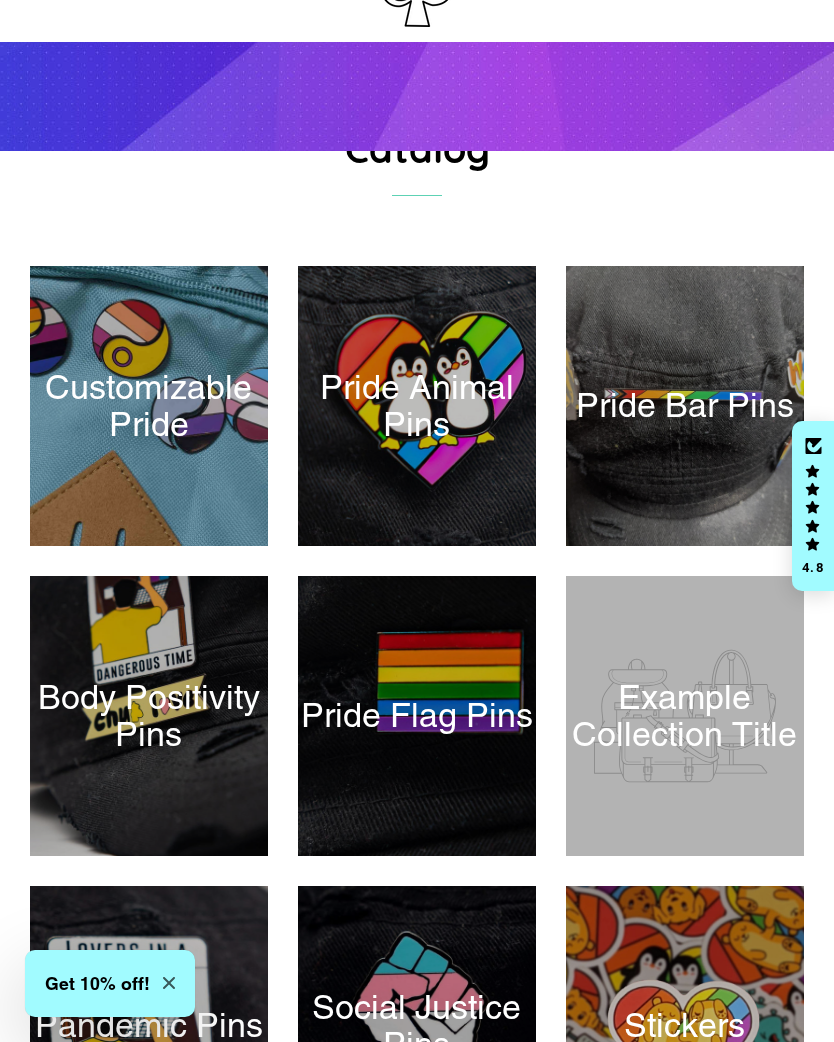 scroll, scrollTop: 131, scrollLeft: 0, axis: vertical 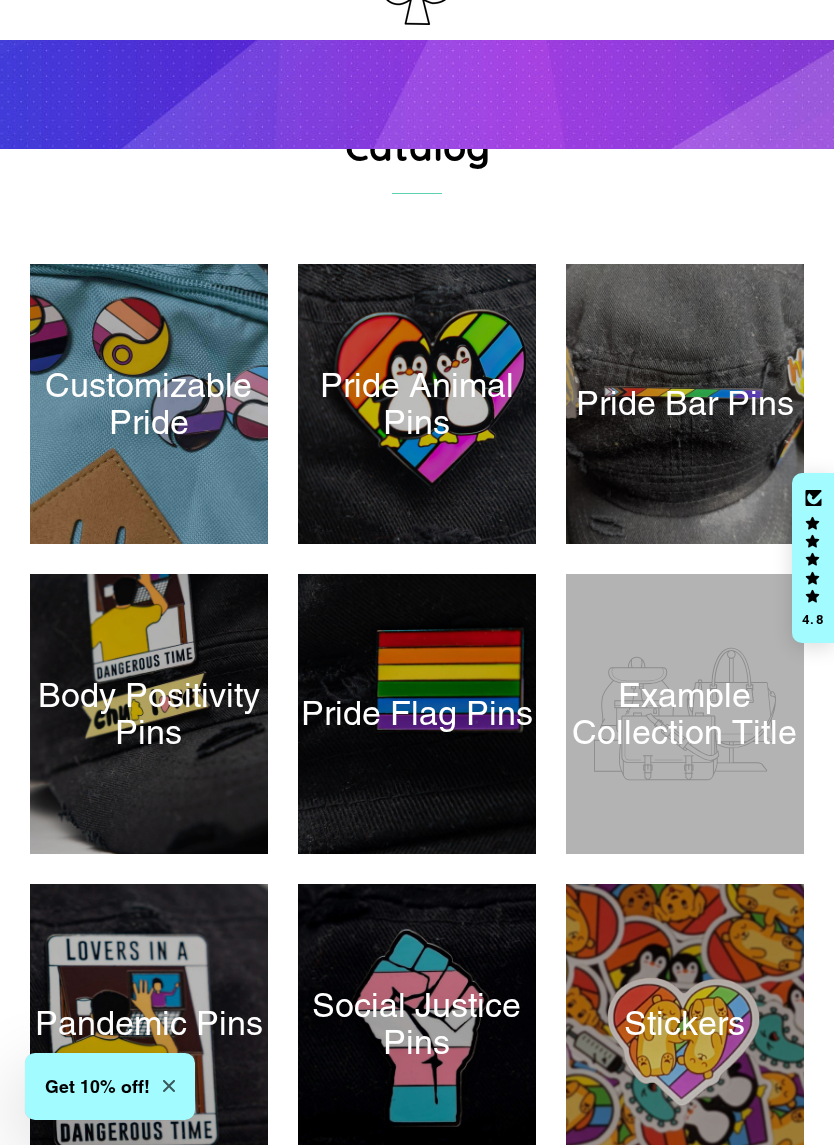 click at bounding box center [417, 404] 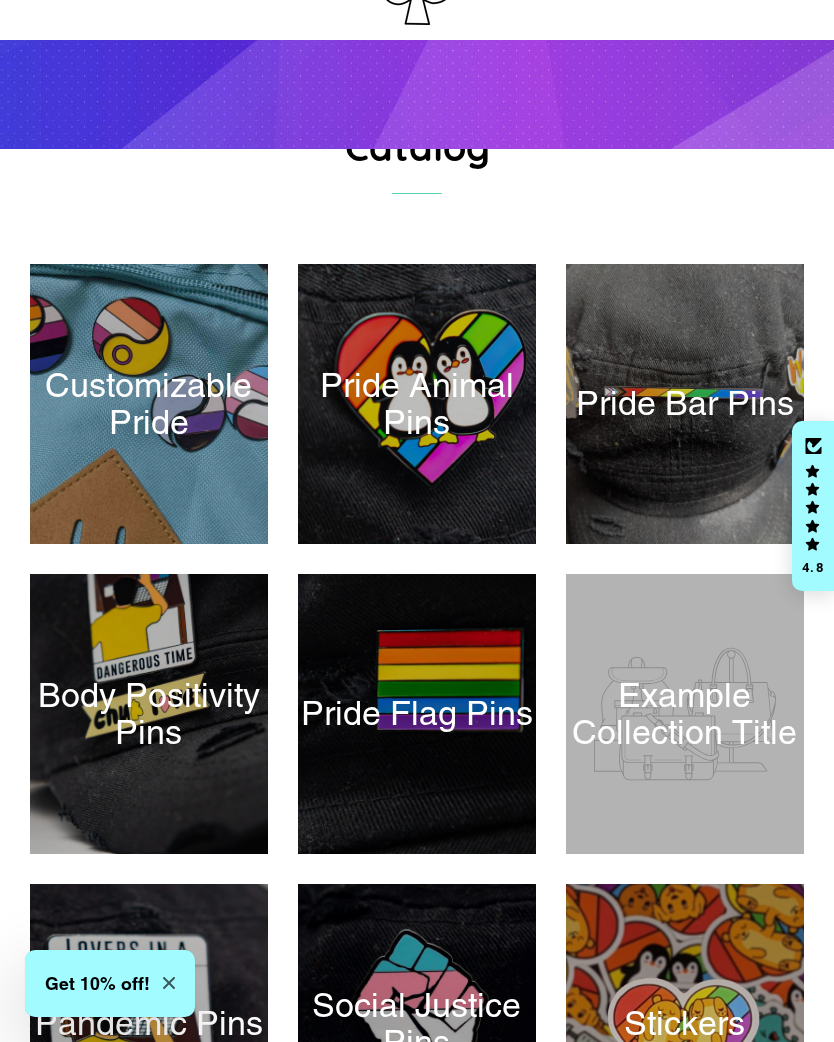 click at bounding box center [685, 714] 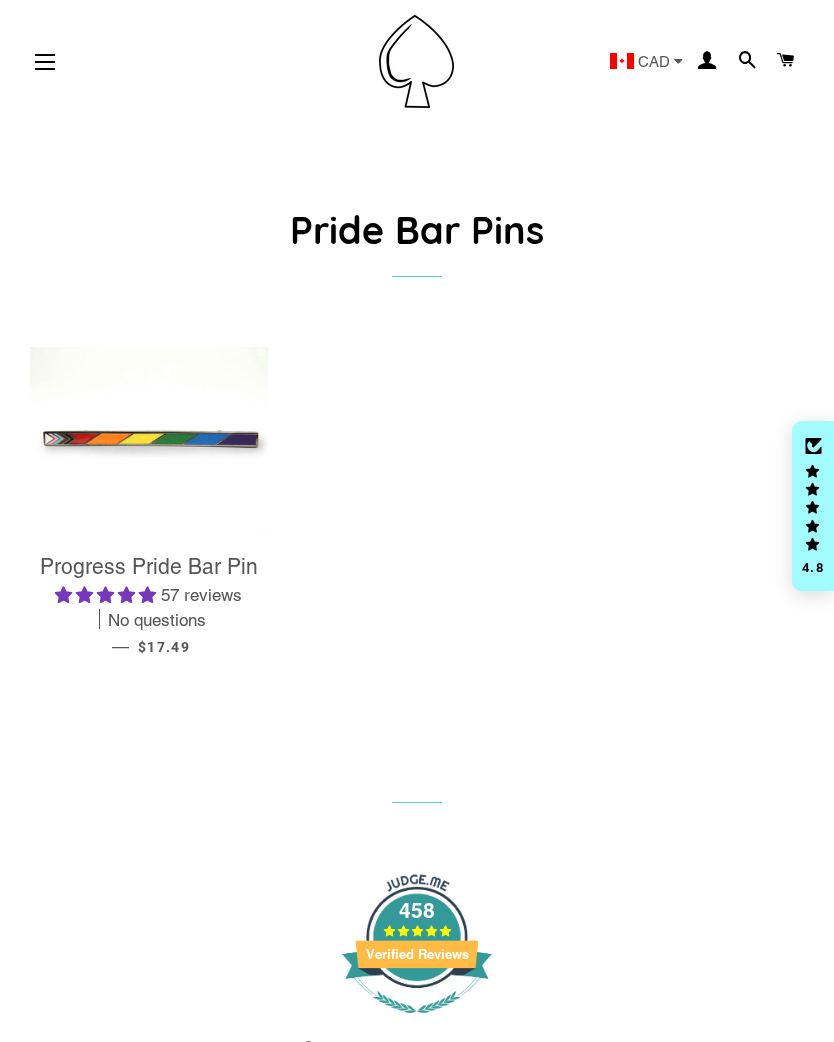 scroll, scrollTop: 0, scrollLeft: 0, axis: both 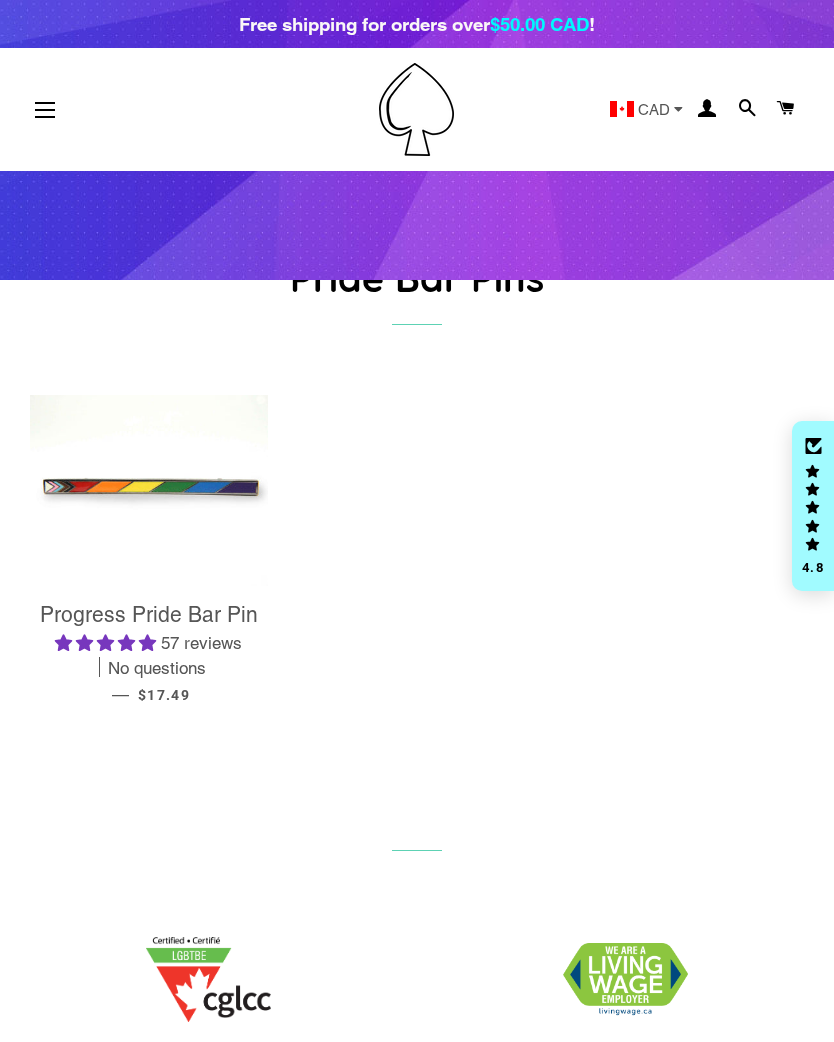 click at bounding box center [149, 490] 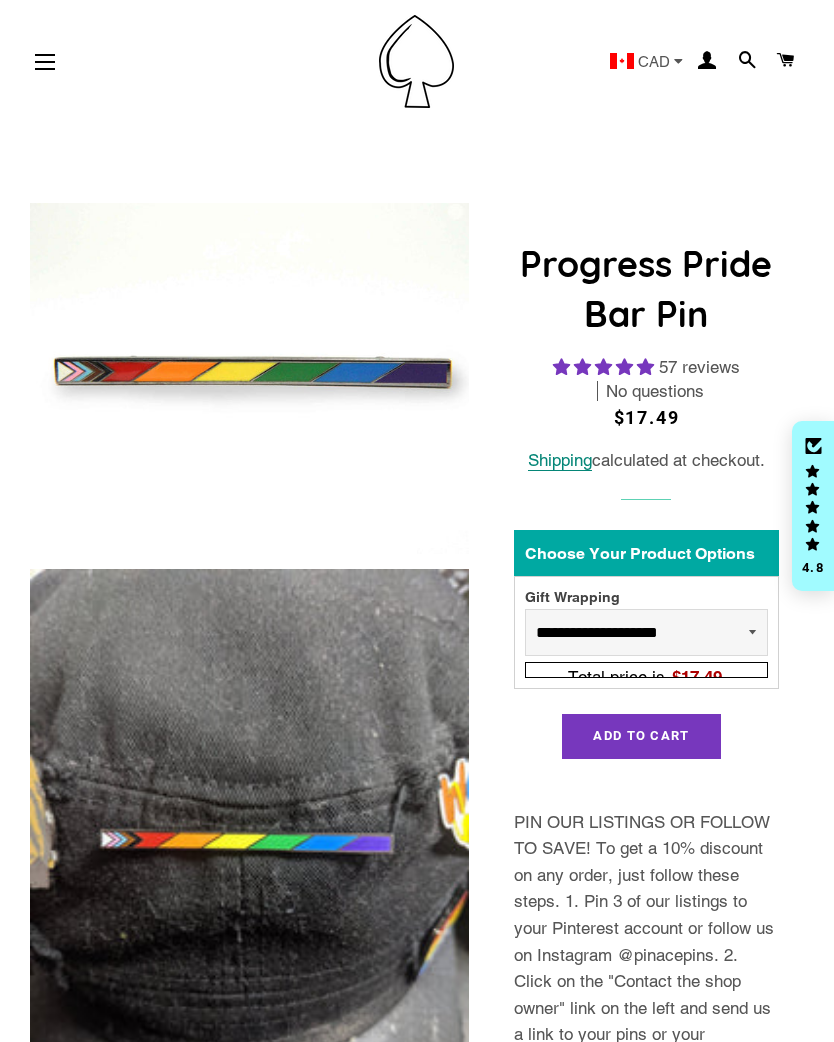 select on "**********" 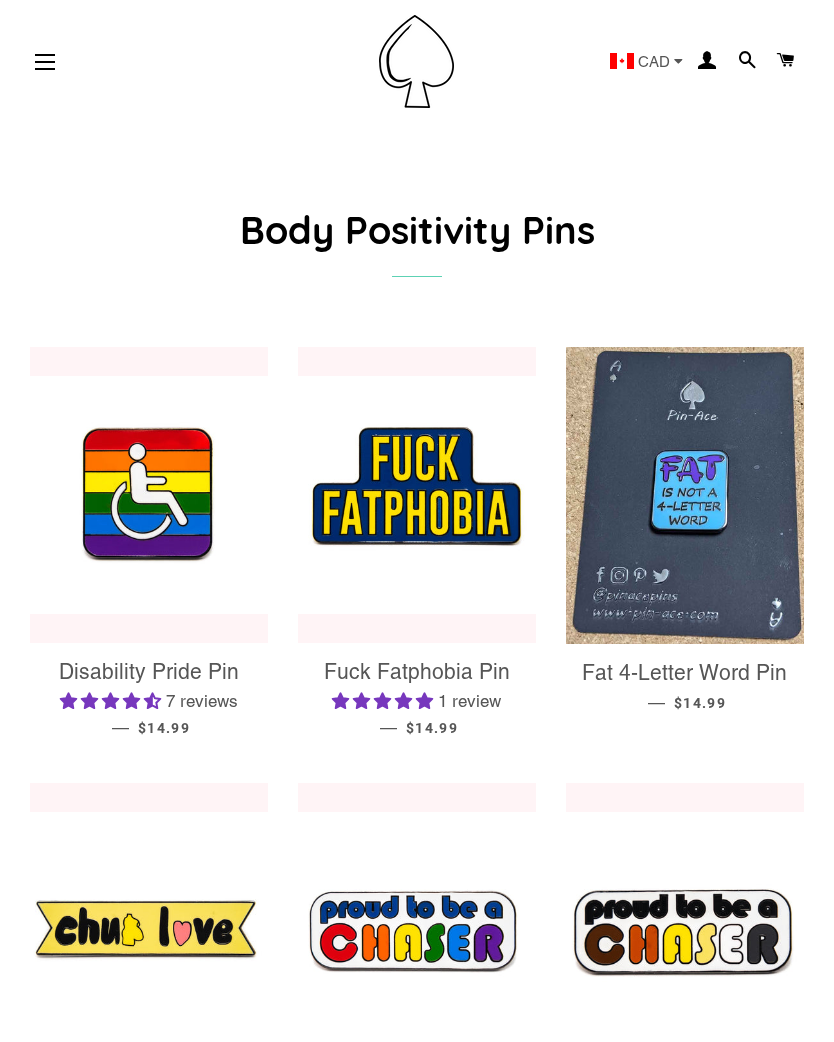 scroll, scrollTop: 0, scrollLeft: 0, axis: both 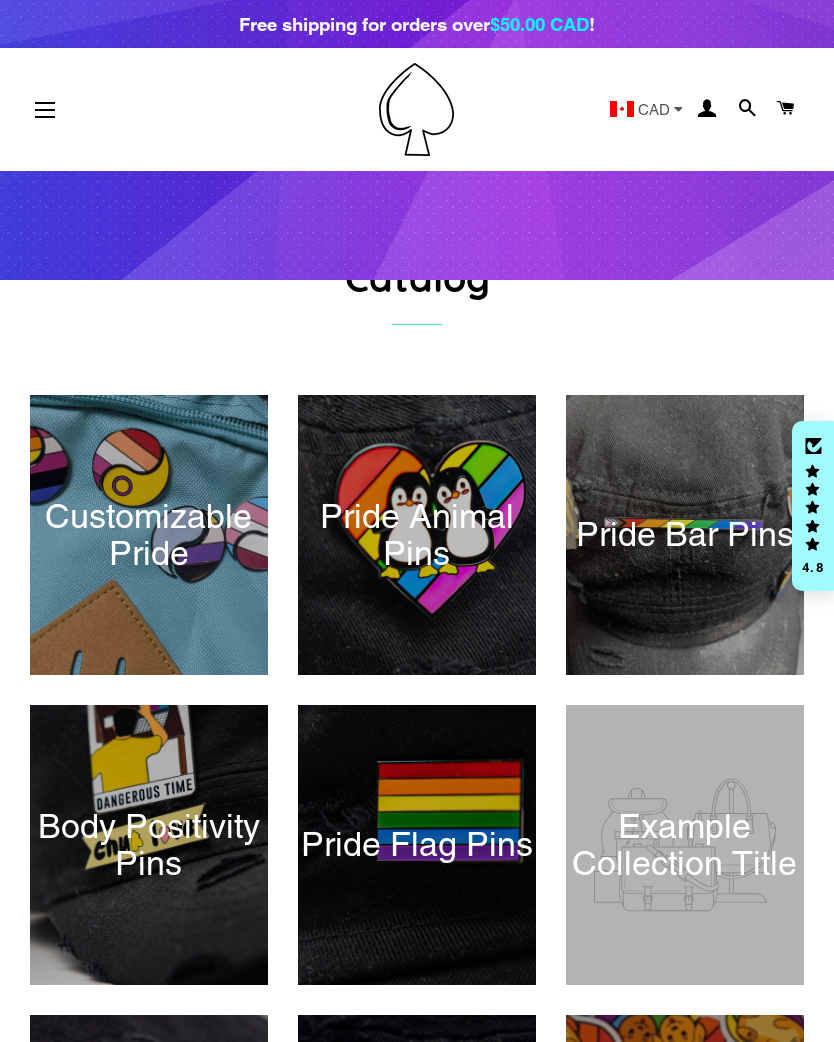 click at bounding box center (685, 845) 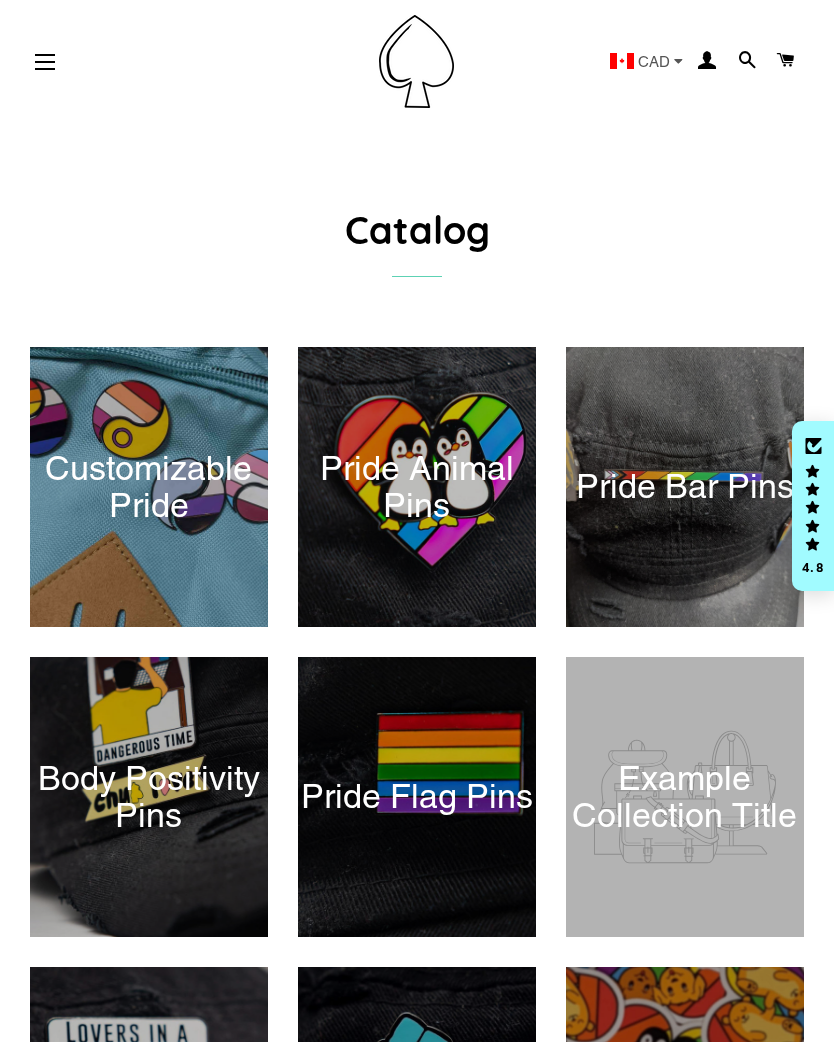 scroll, scrollTop: 0, scrollLeft: 0, axis: both 